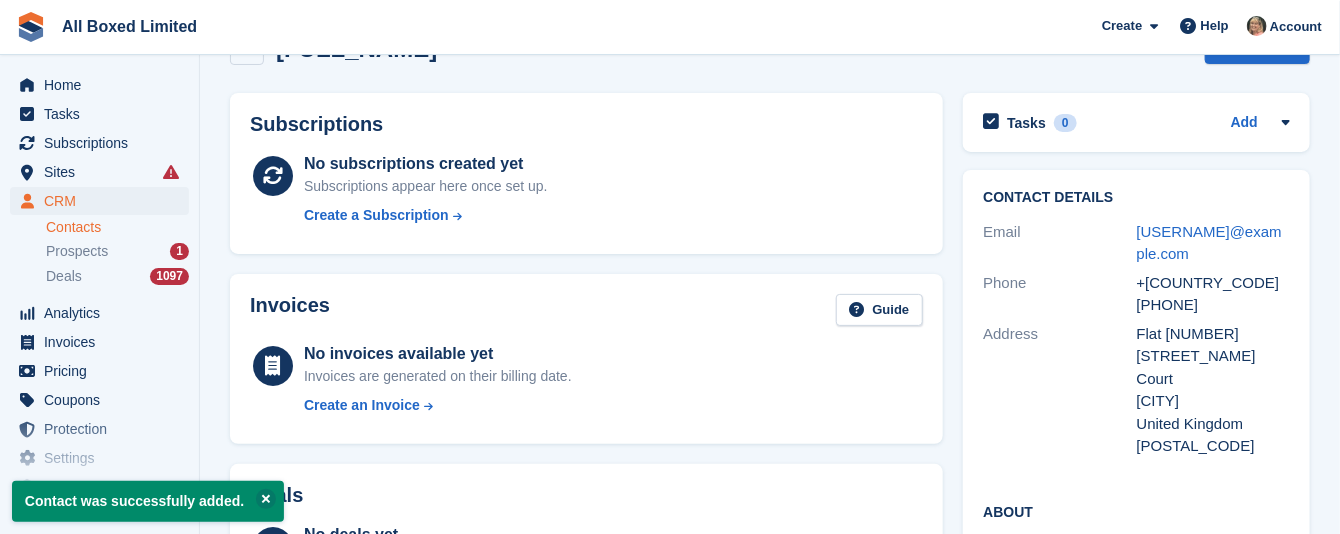 scroll, scrollTop: 0, scrollLeft: 0, axis: both 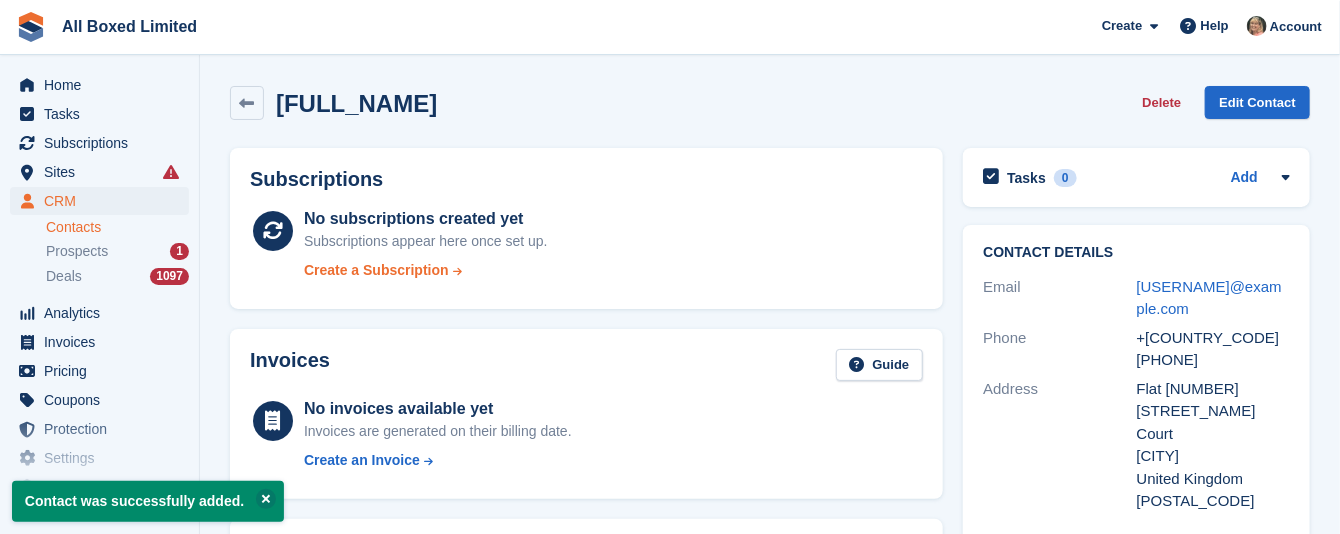 click on "Create a Subscription" at bounding box center [376, 270] 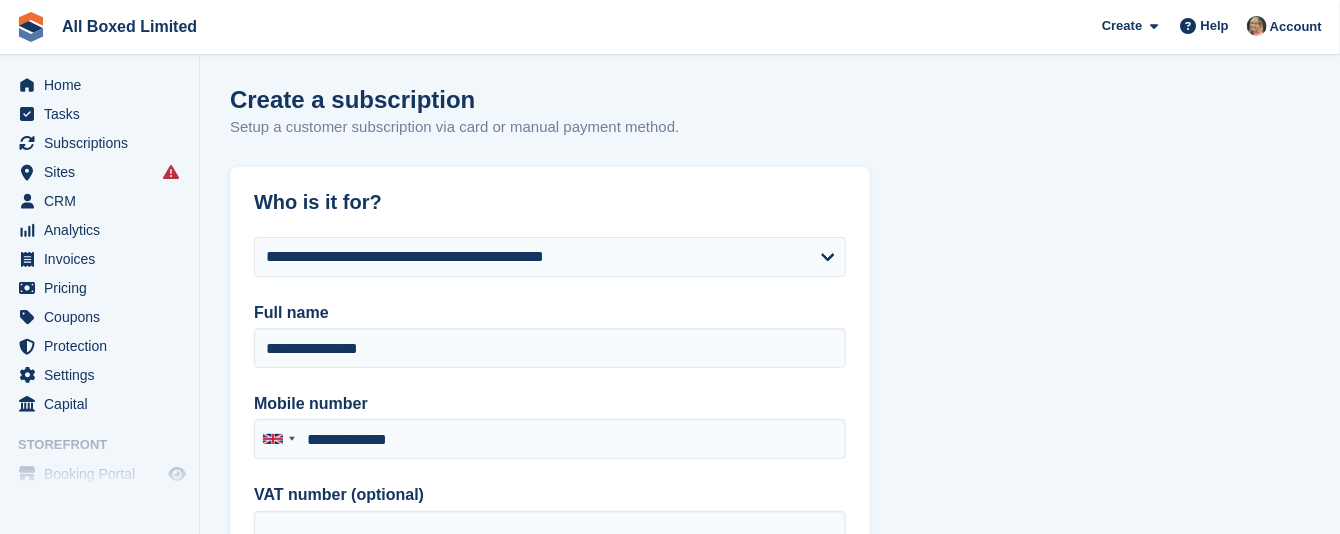 type on "**********" 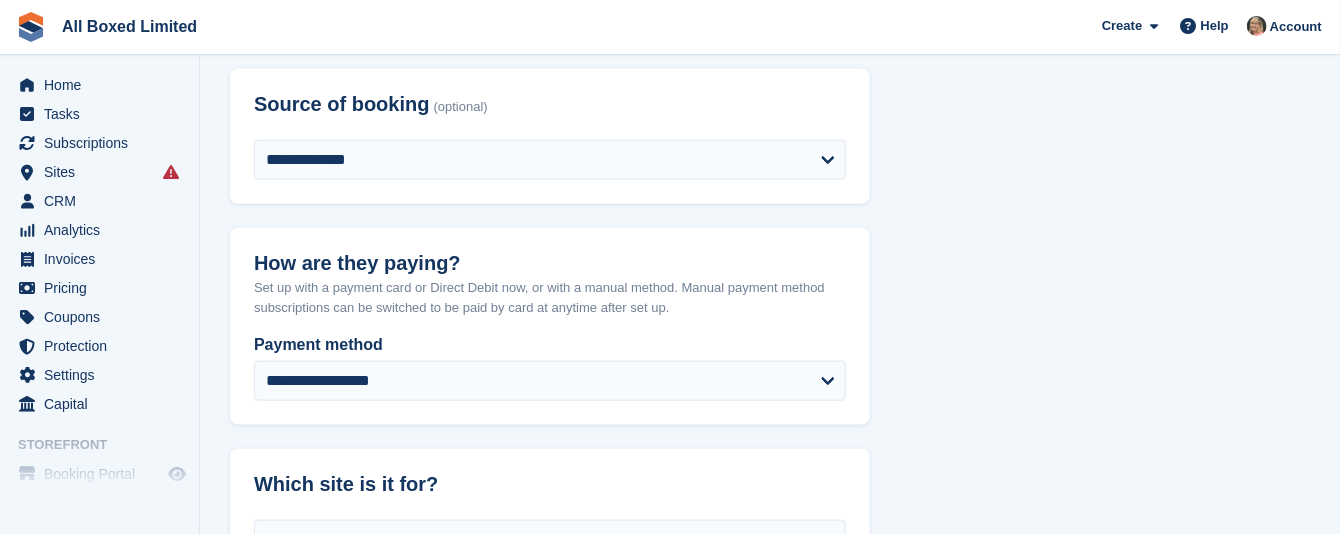 scroll, scrollTop: 750, scrollLeft: 0, axis: vertical 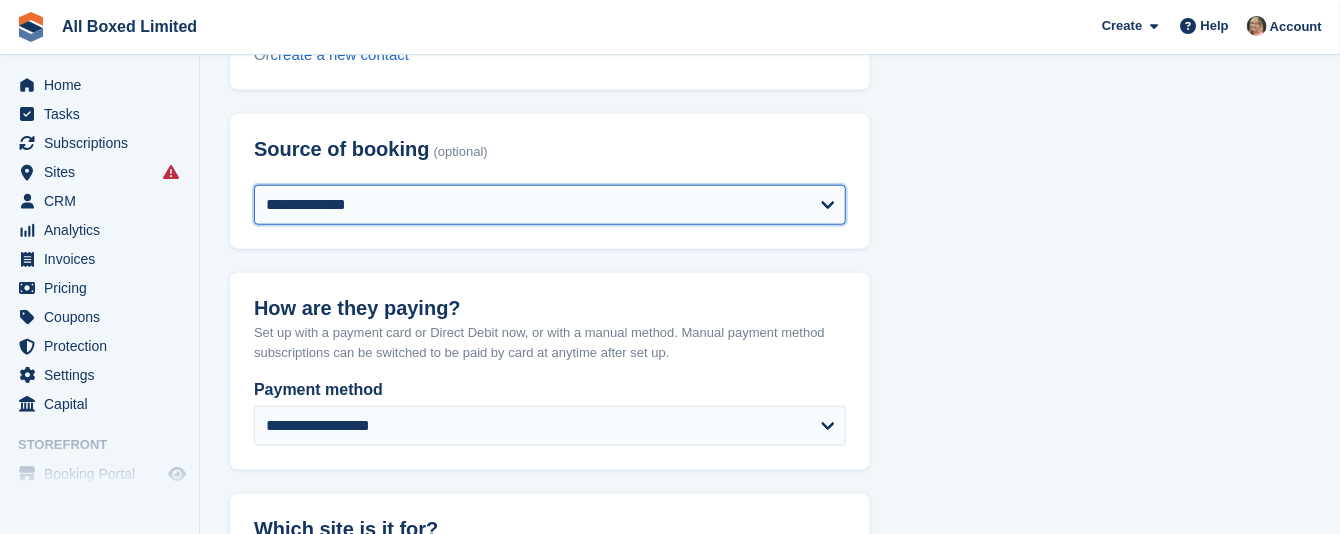 click on "**********" at bounding box center [550, 205] 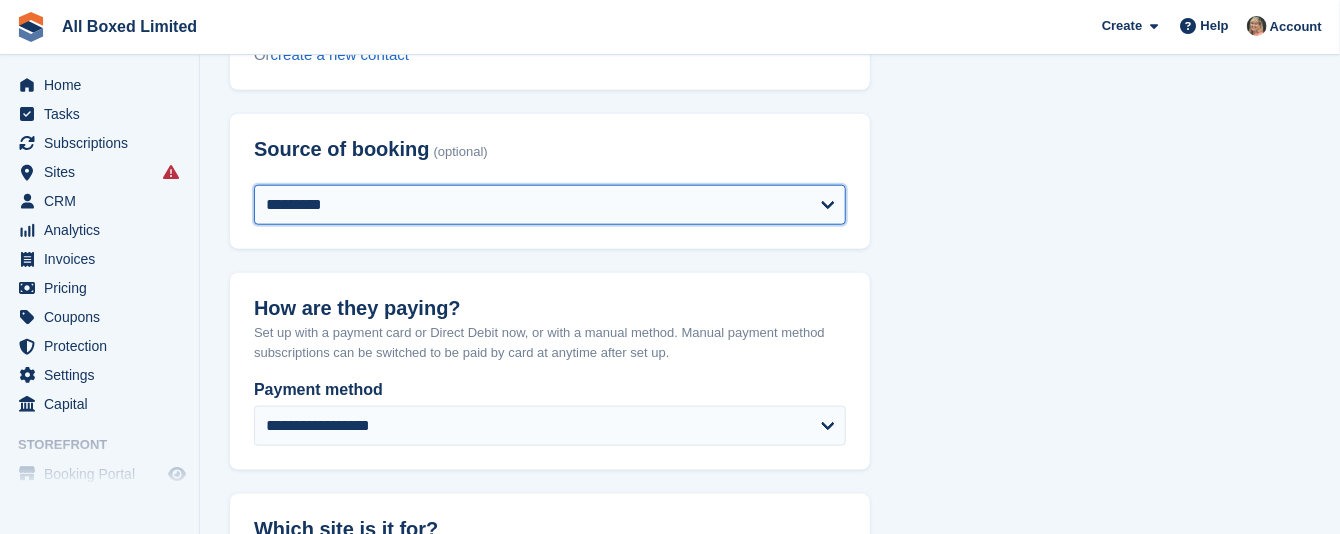 click on "**********" at bounding box center (550, 205) 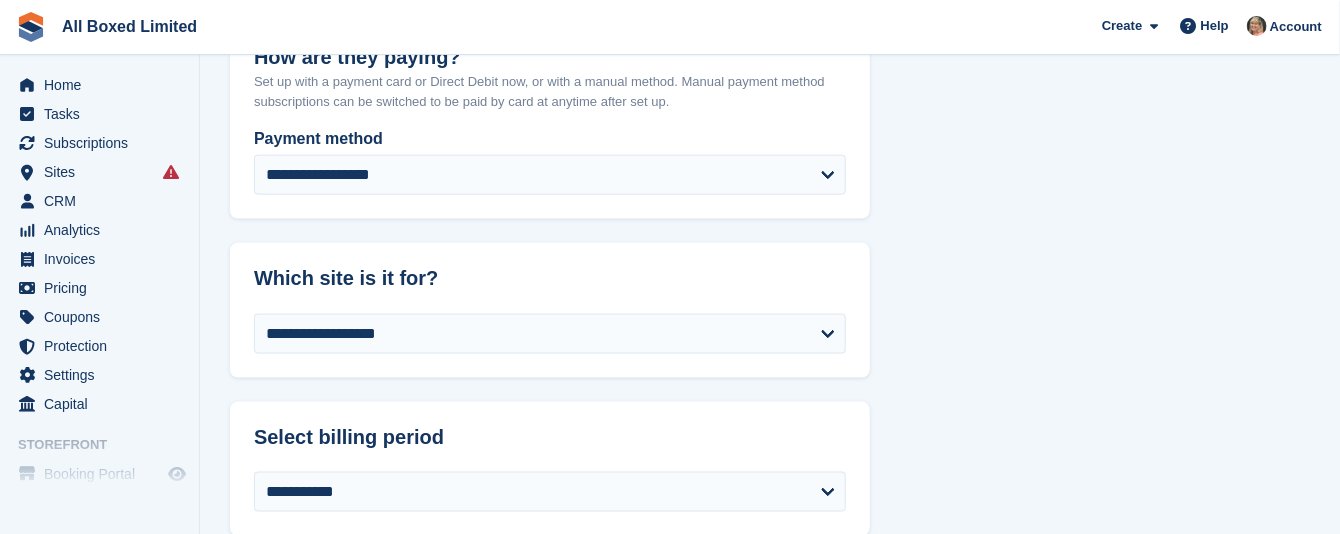 scroll, scrollTop: 1050, scrollLeft: 0, axis: vertical 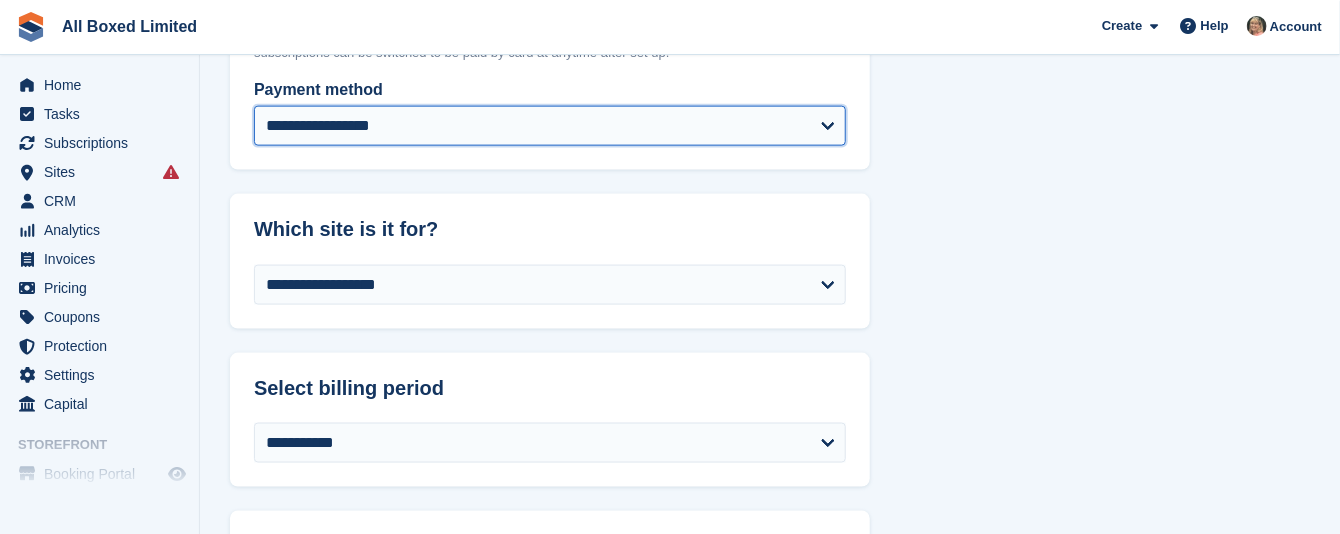 click on "**********" at bounding box center [550, 126] 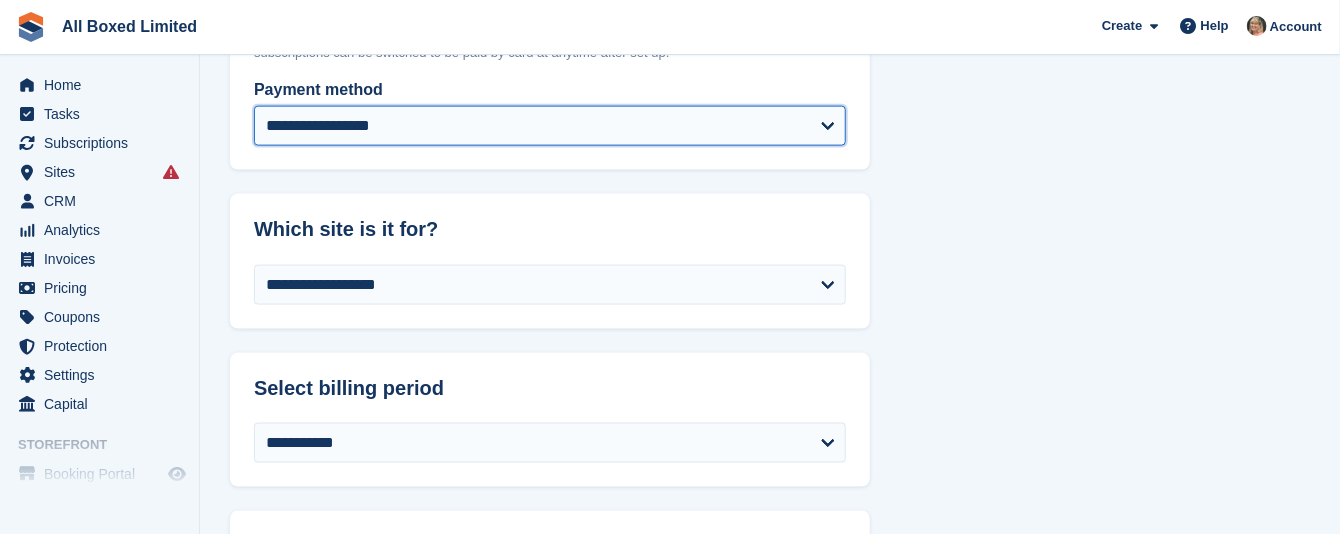 select on "*****" 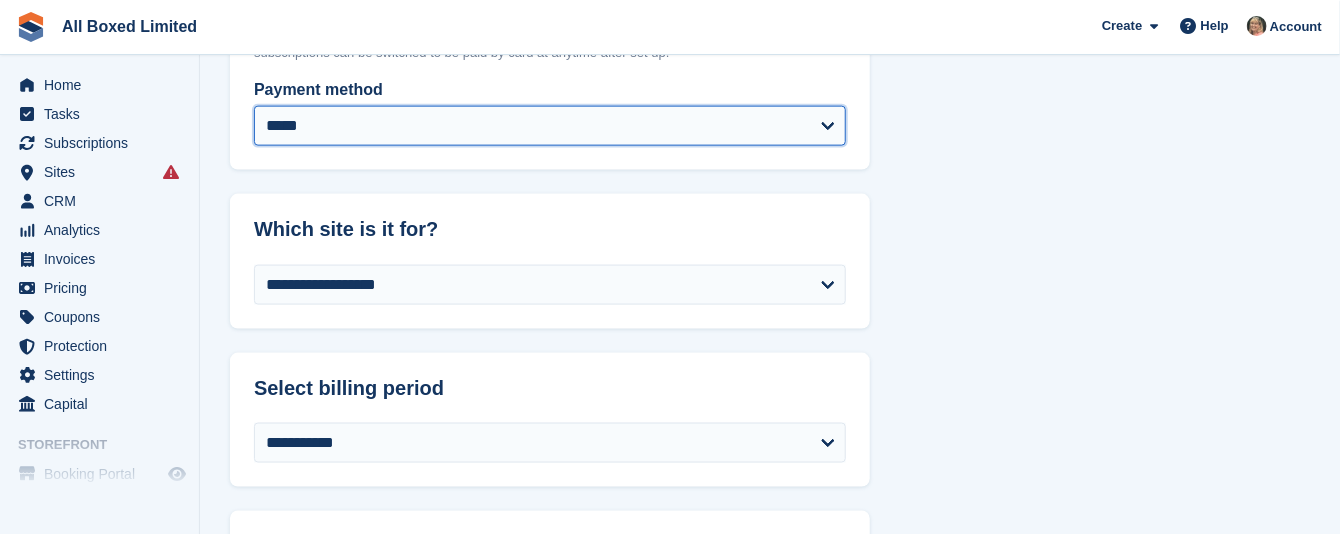 click on "**********" at bounding box center (550, 126) 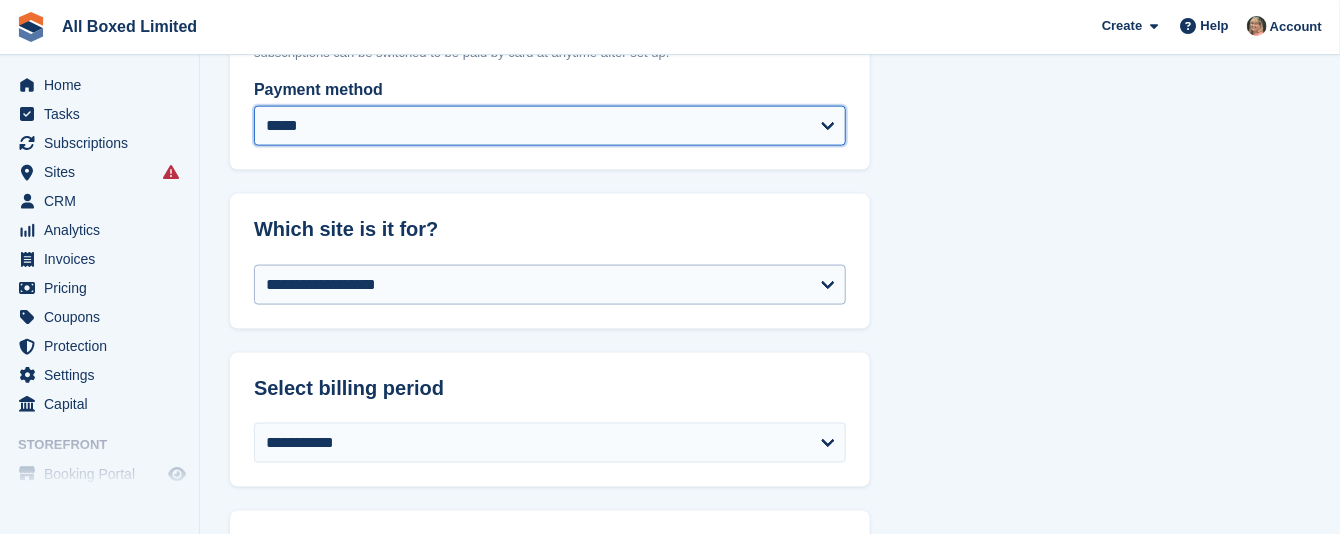 select on "******" 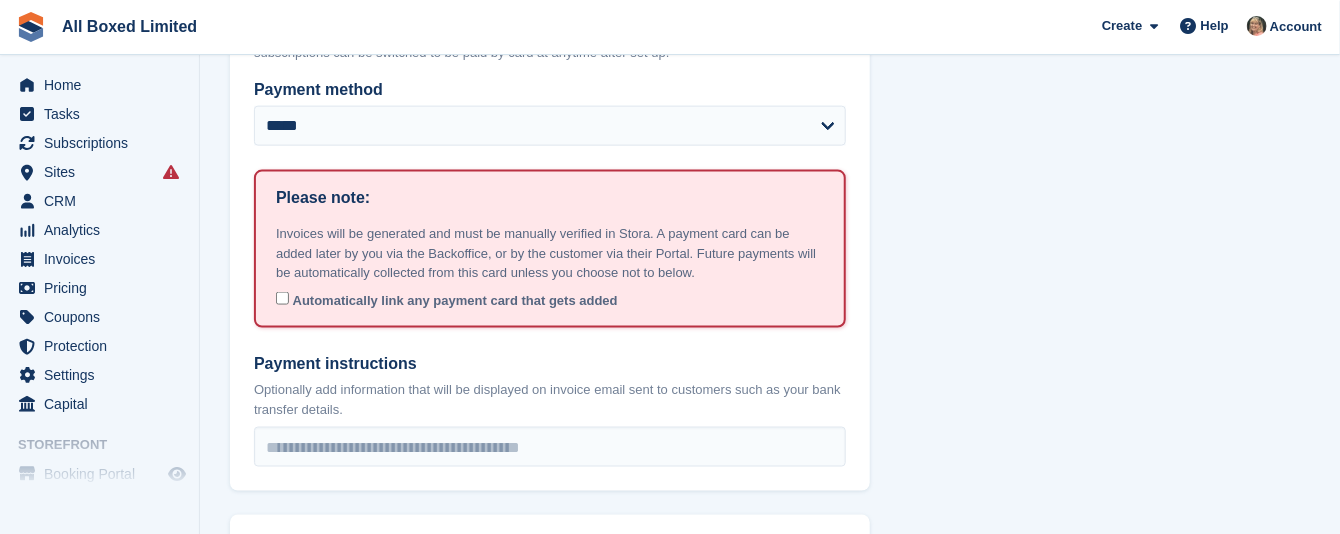 click on "Invoices will be generated and must be manually verified in Stora. A payment card can be added later by you via the Backoffice, or by the customer via their Portal. Future payments will be automatically collected from this card unless you choose not to below.
Automatically link any payment card that gets added" at bounding box center (550, 267) 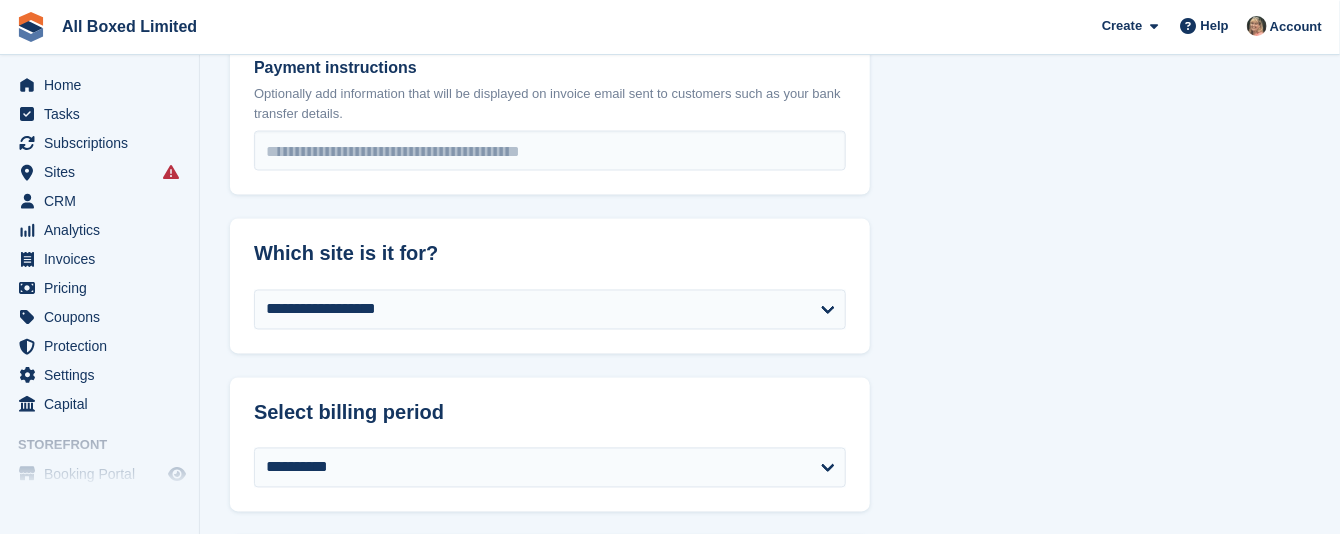scroll, scrollTop: 1350, scrollLeft: 0, axis: vertical 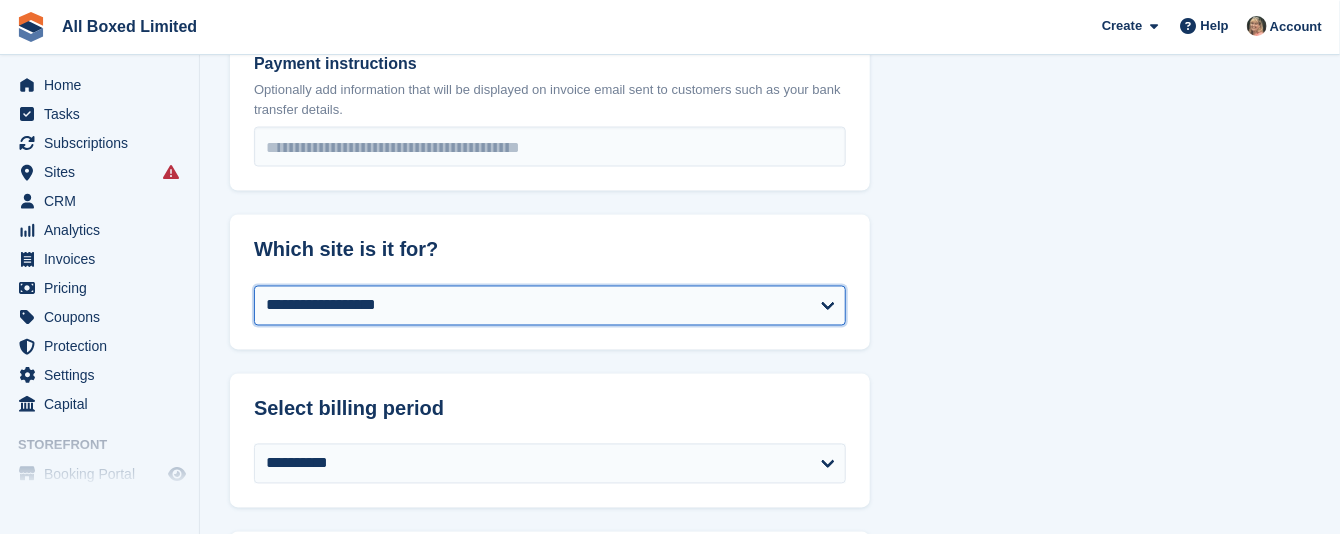 click on "**********" at bounding box center (550, 306) 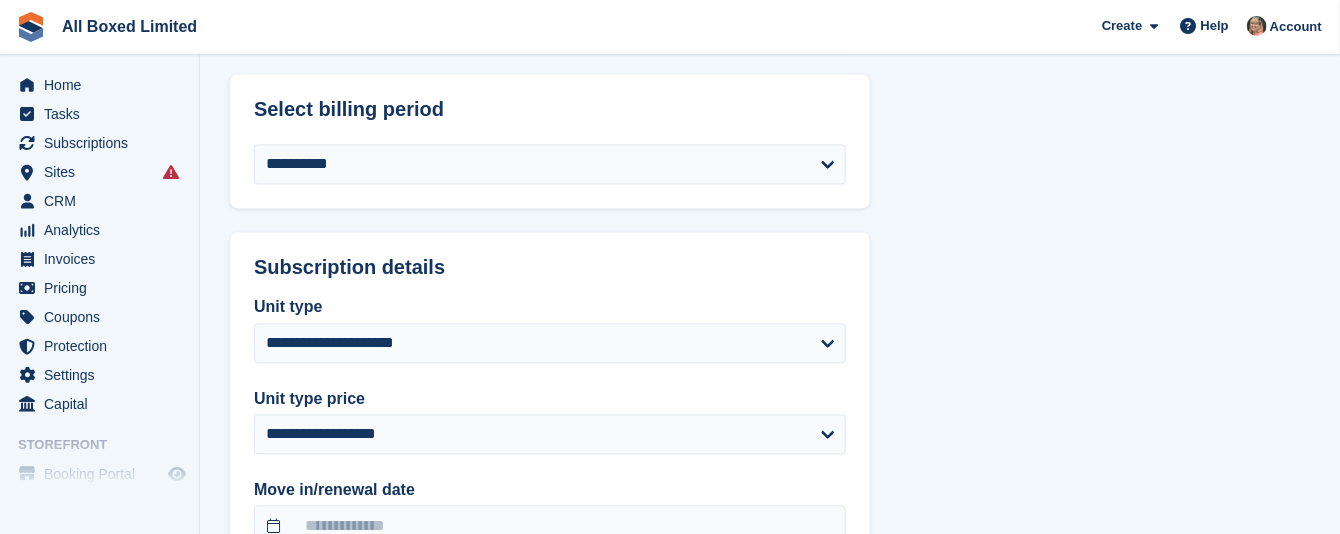 select on "******" 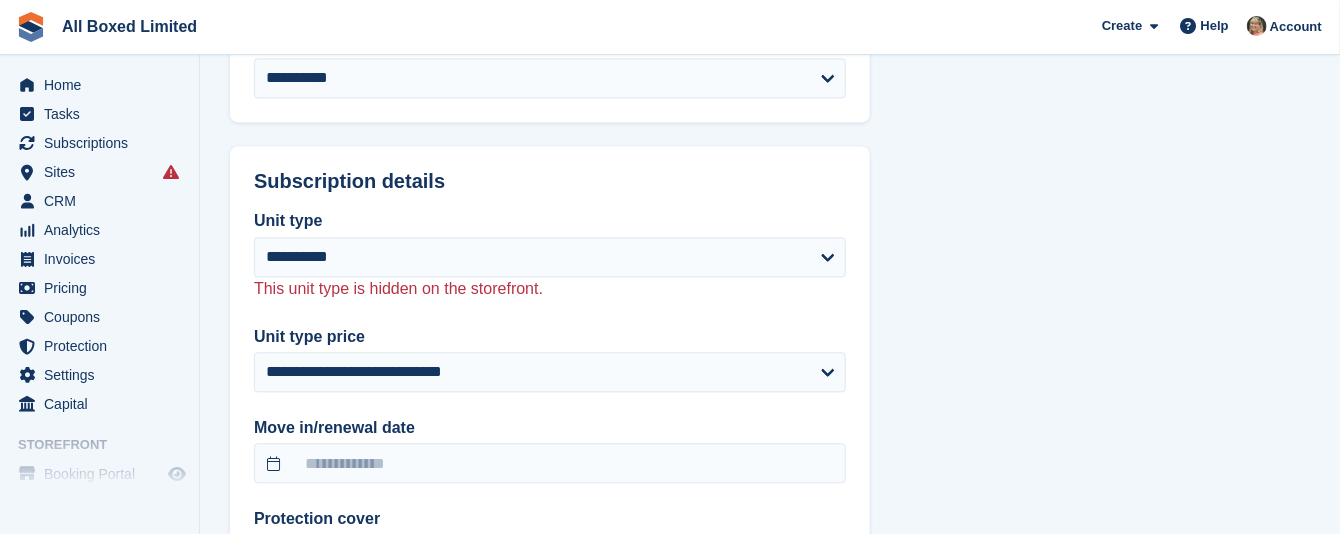 scroll, scrollTop: 1800, scrollLeft: 0, axis: vertical 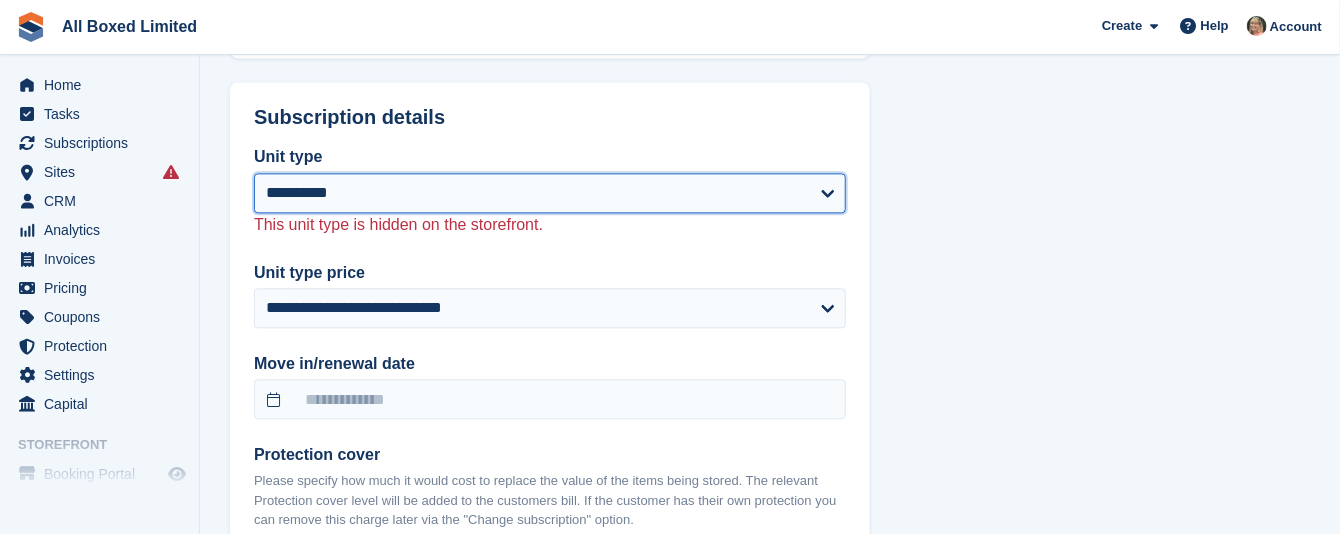 click on "**********" at bounding box center [550, 193] 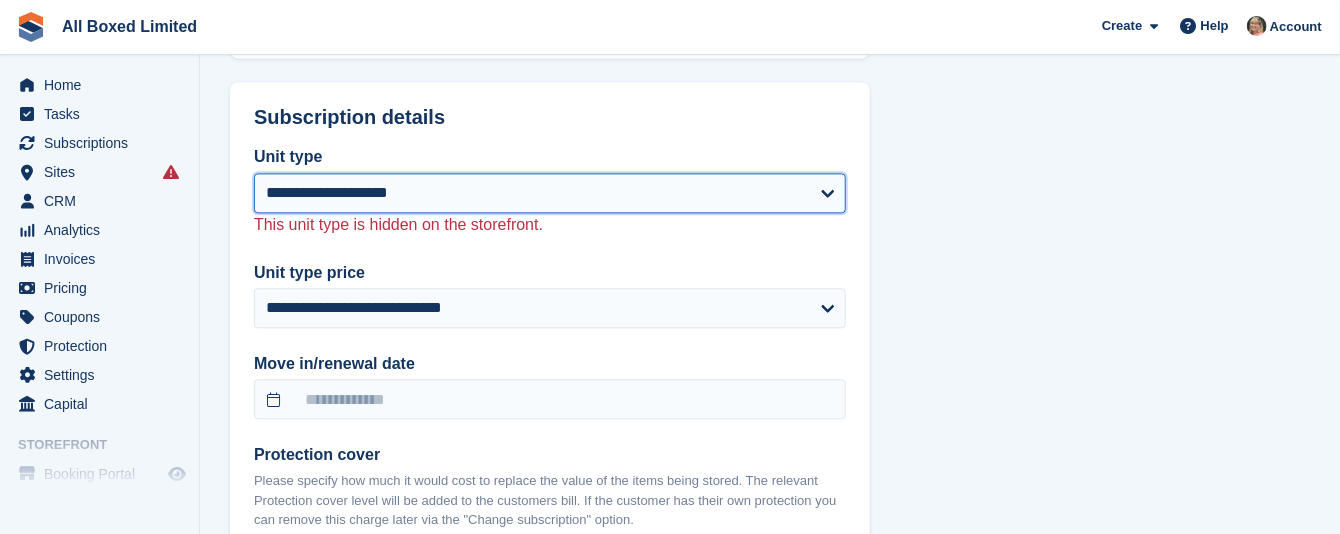 click on "**********" at bounding box center [550, 193] 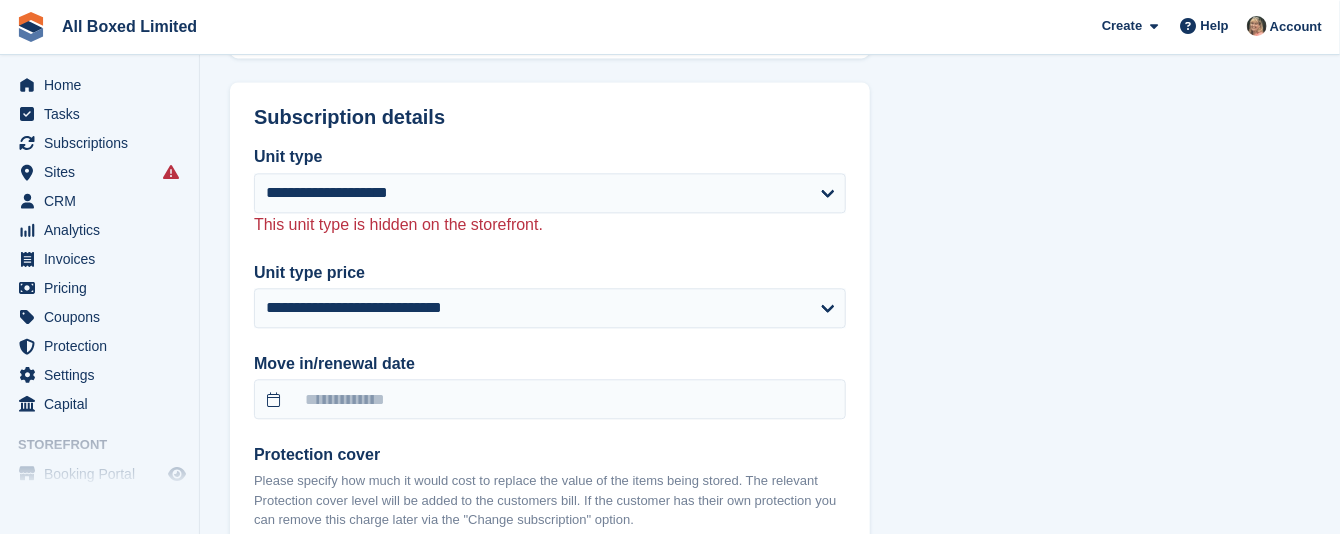 select on "******" 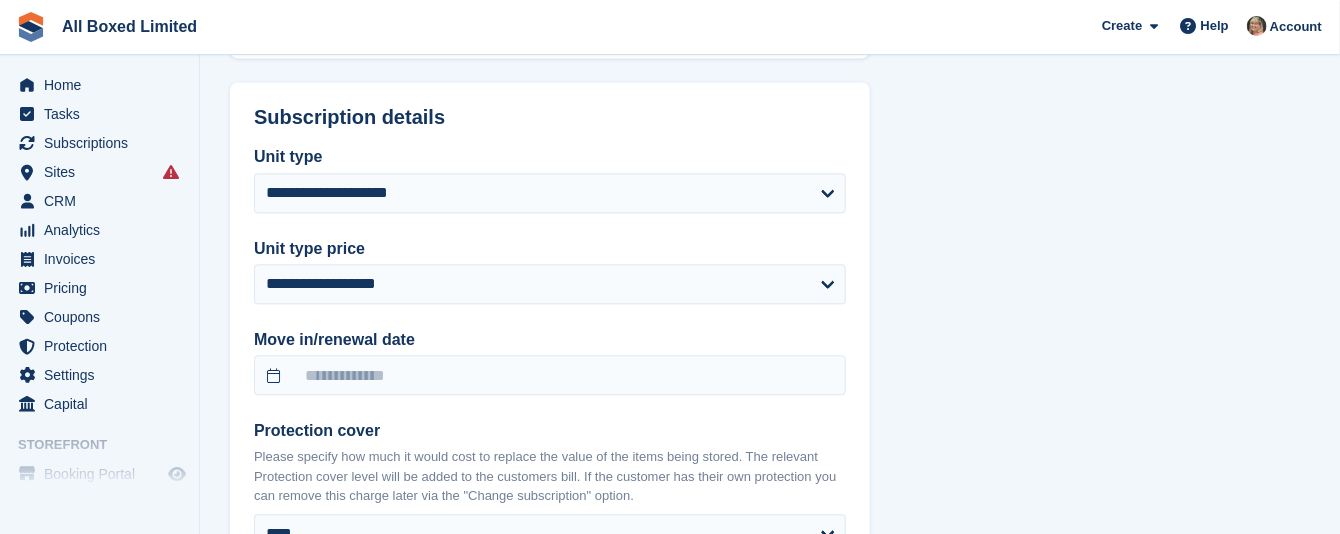 click on "**********" at bounding box center (770, 212) 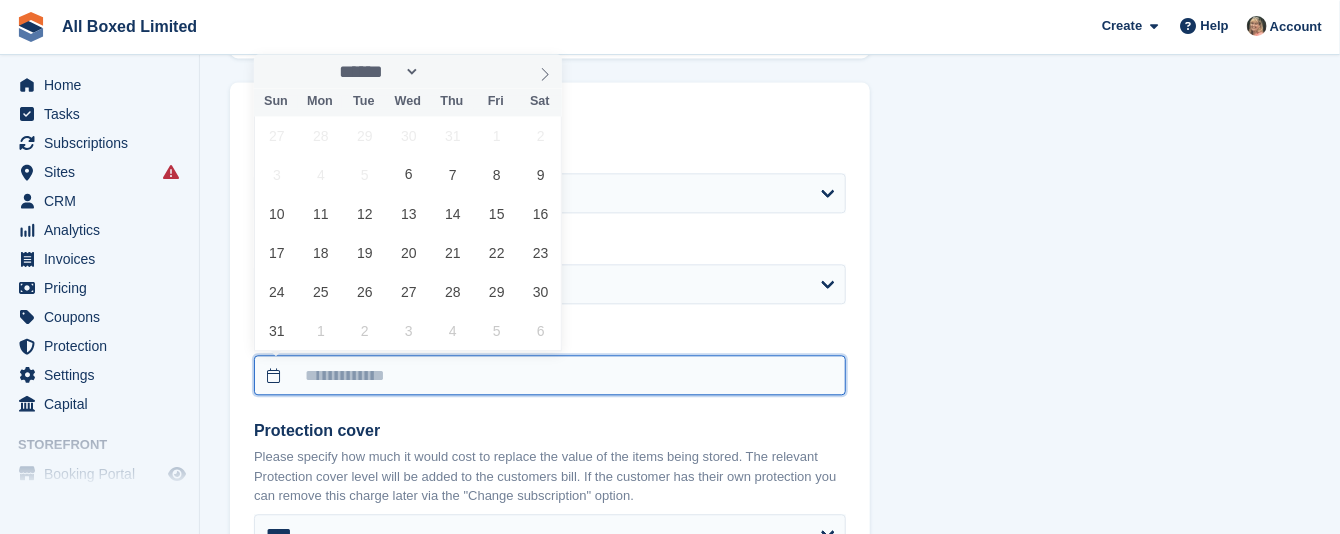 click at bounding box center [550, 375] 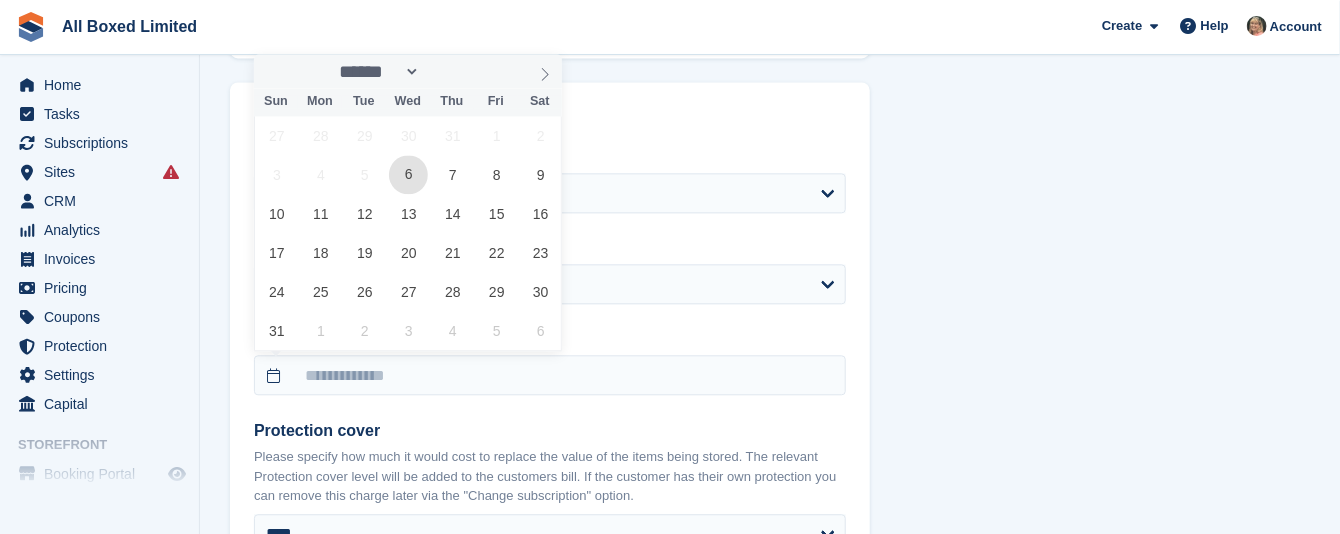 click on "6" at bounding box center [408, 174] 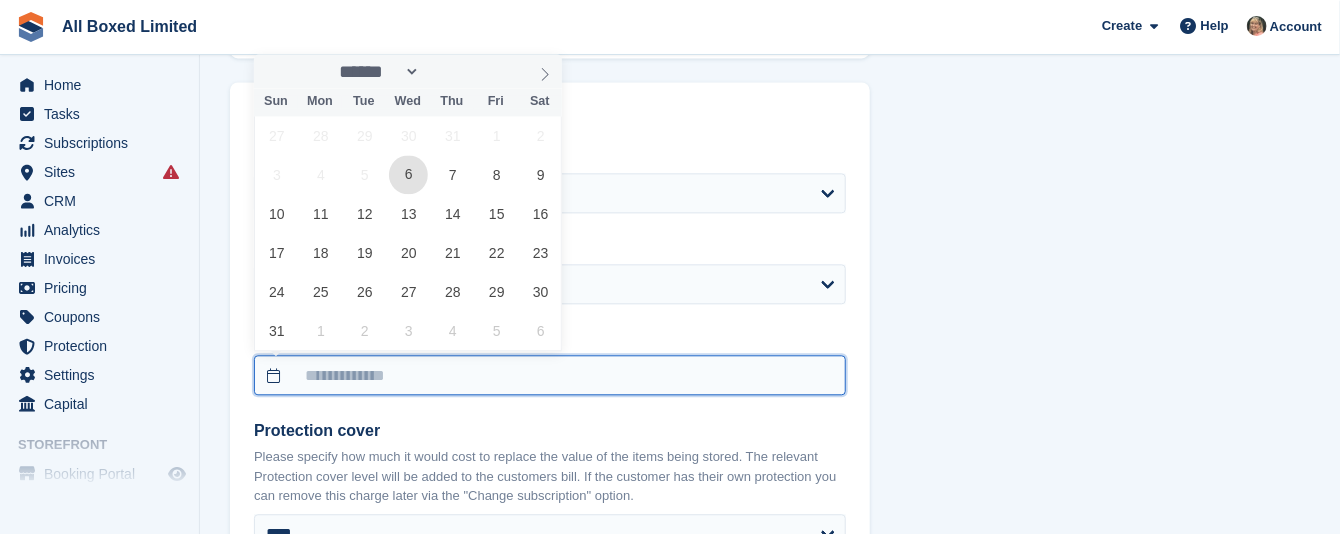 type on "**********" 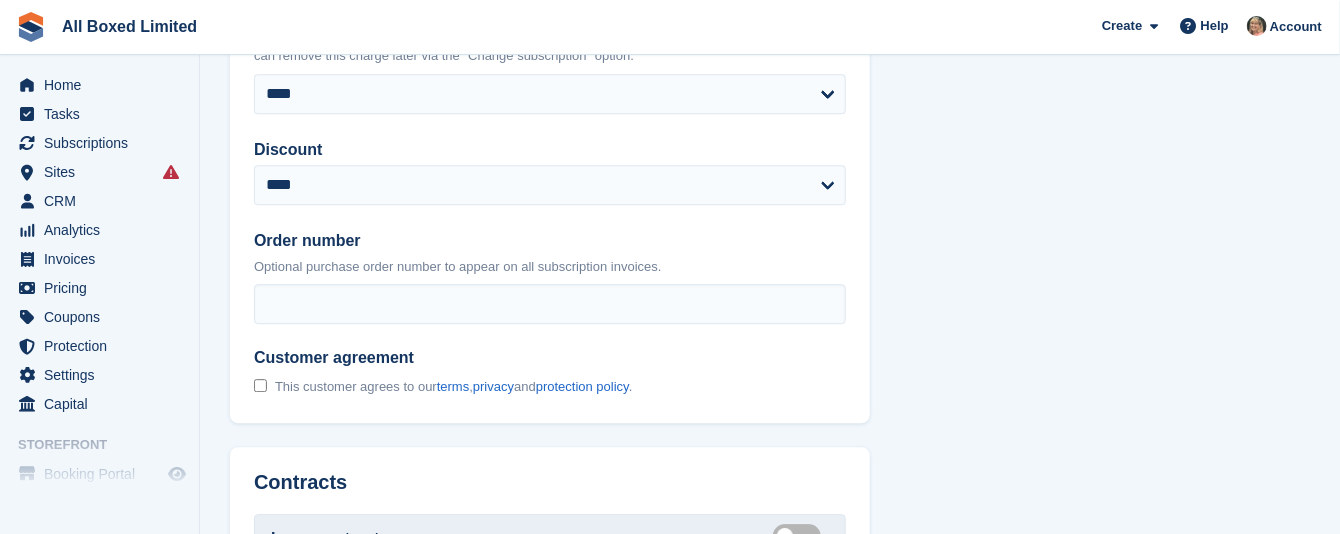 scroll, scrollTop: 2250, scrollLeft: 0, axis: vertical 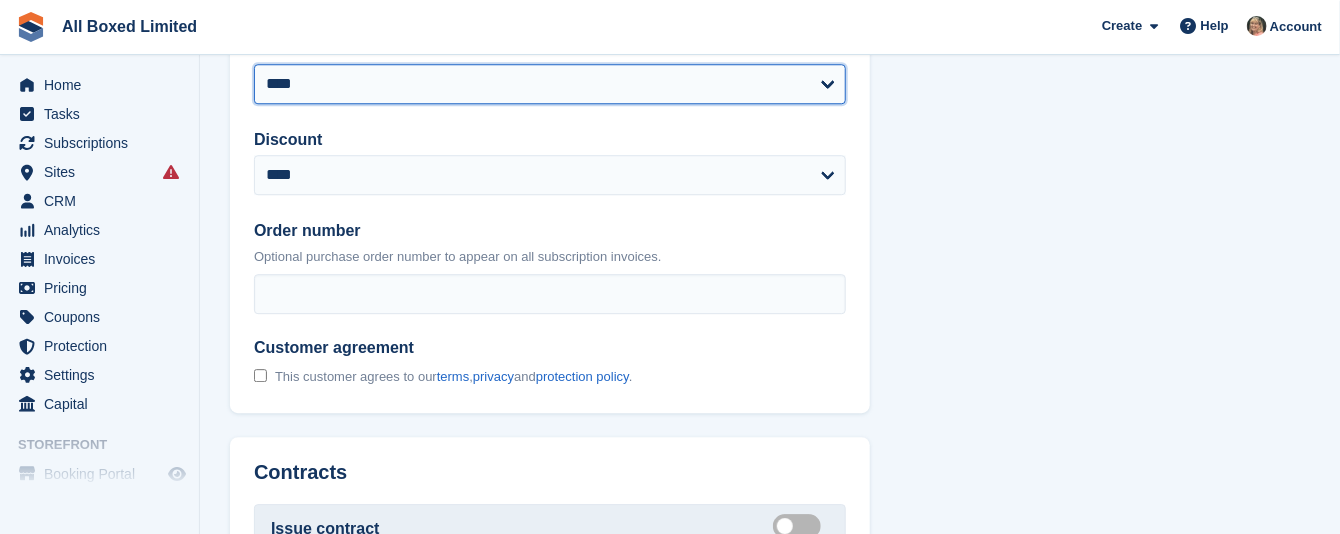 click on "****
******
*********
*********
******
******
******
******
******
******
******
******
******
******
*******
*******
*******
*******
*******
*******" at bounding box center (550, 84) 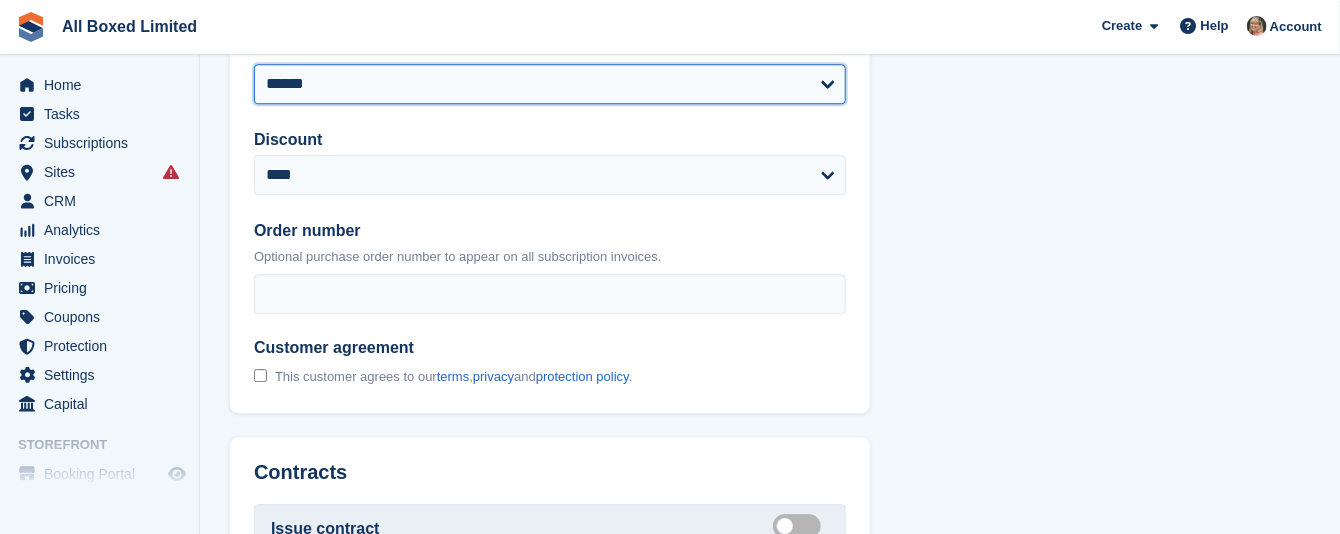 click on "****
******
*********
*********
******
******
******
******
******
******
******
******
******
******
*******
*******
*******
*******
*******
*******" at bounding box center [550, 84] 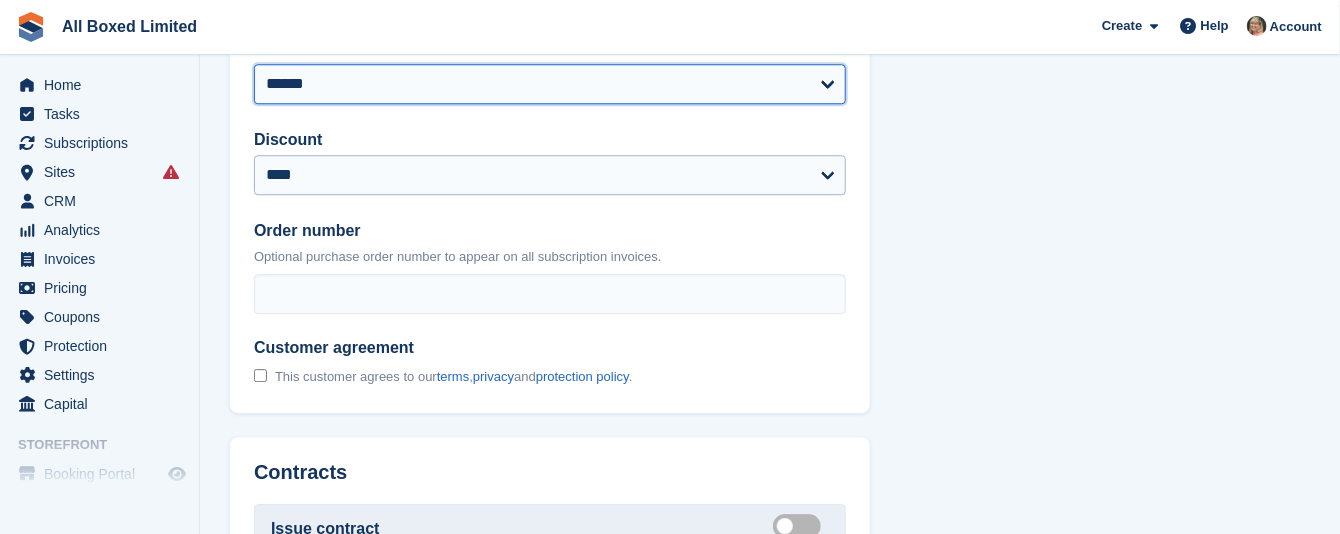 select on "******" 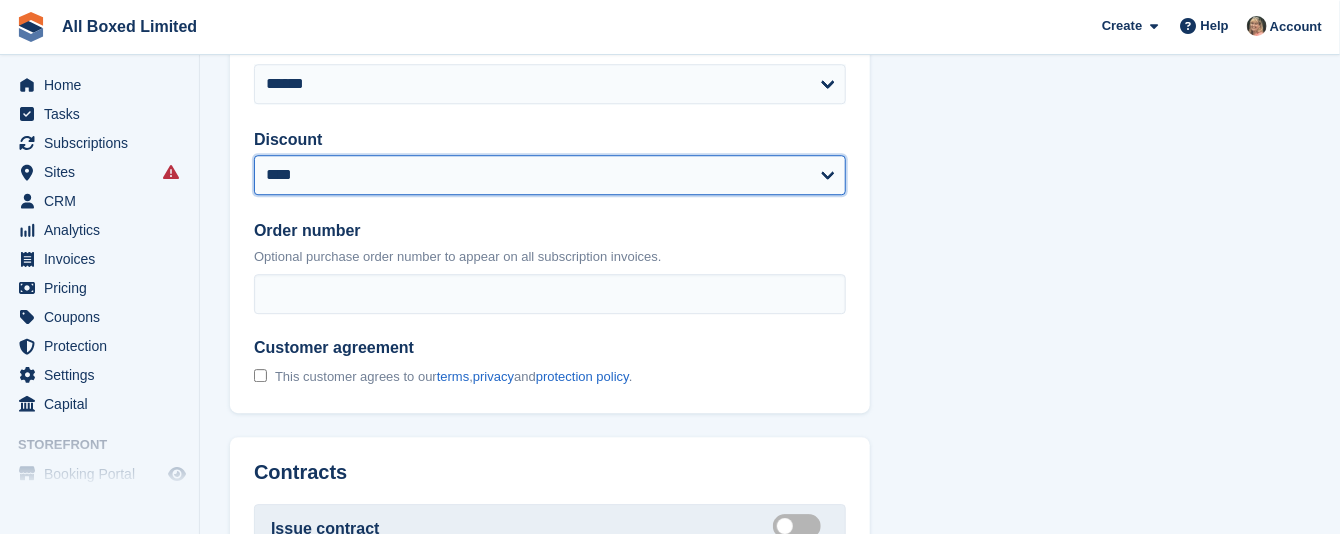 click on "**********" at bounding box center (550, 175) 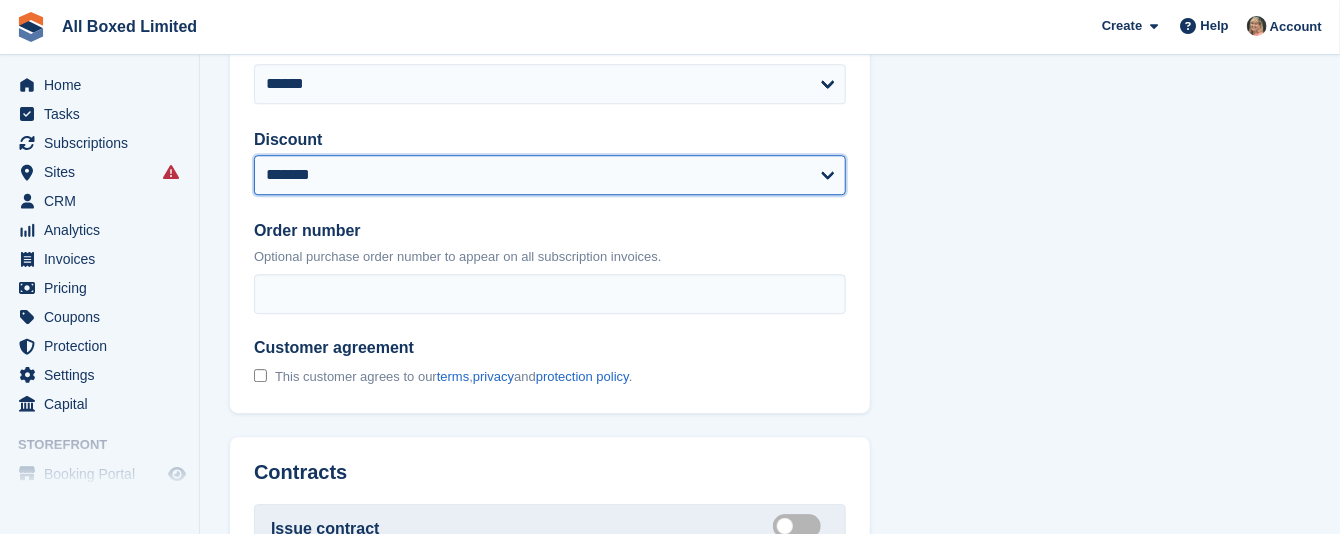click on "**********" at bounding box center [550, 175] 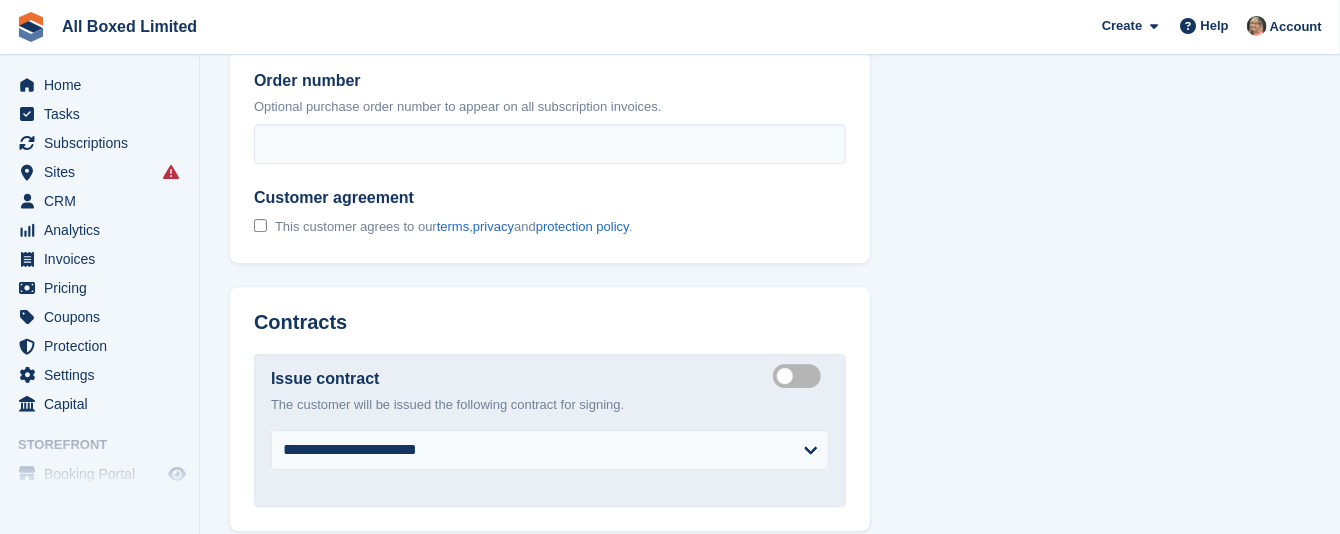 select on "******" 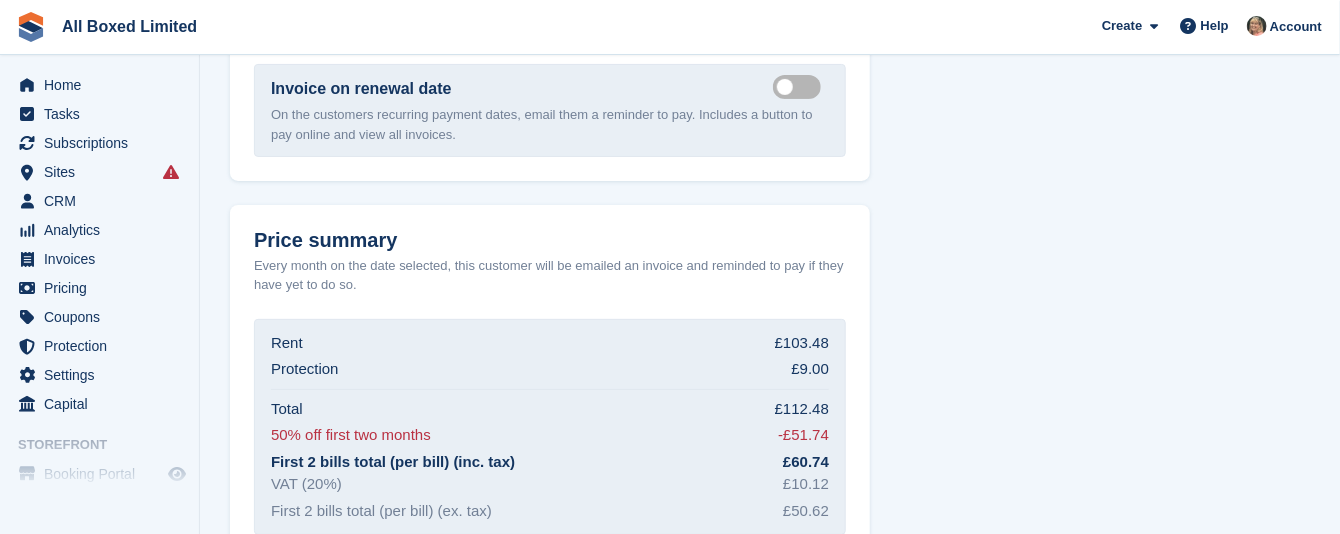 scroll, scrollTop: 3426, scrollLeft: 0, axis: vertical 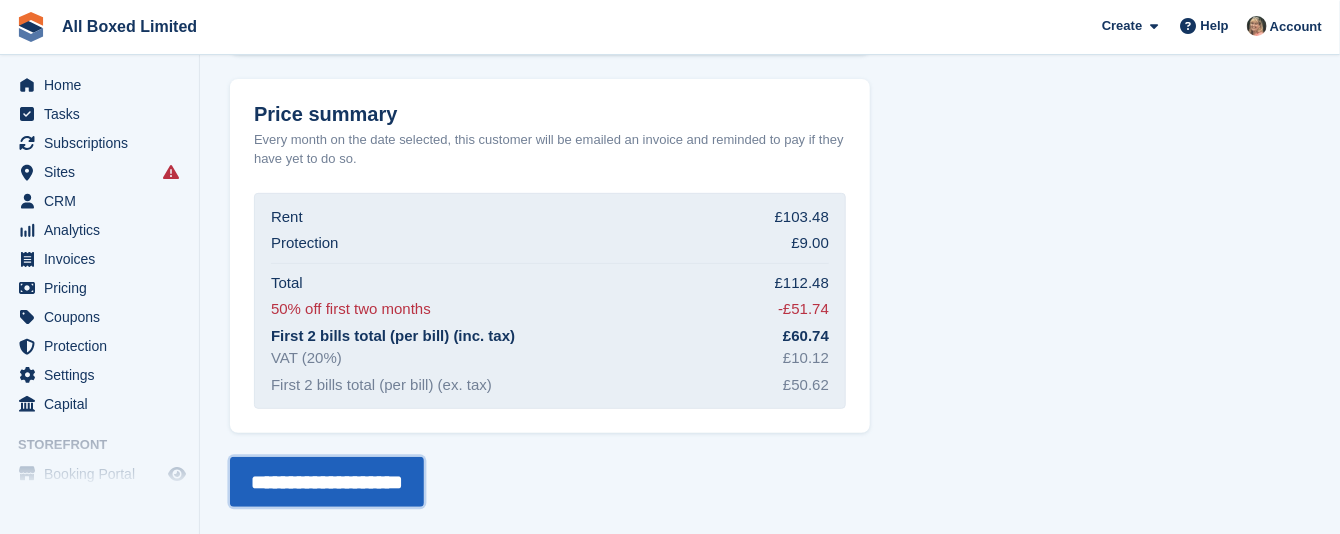 click on "**********" at bounding box center [327, 482] 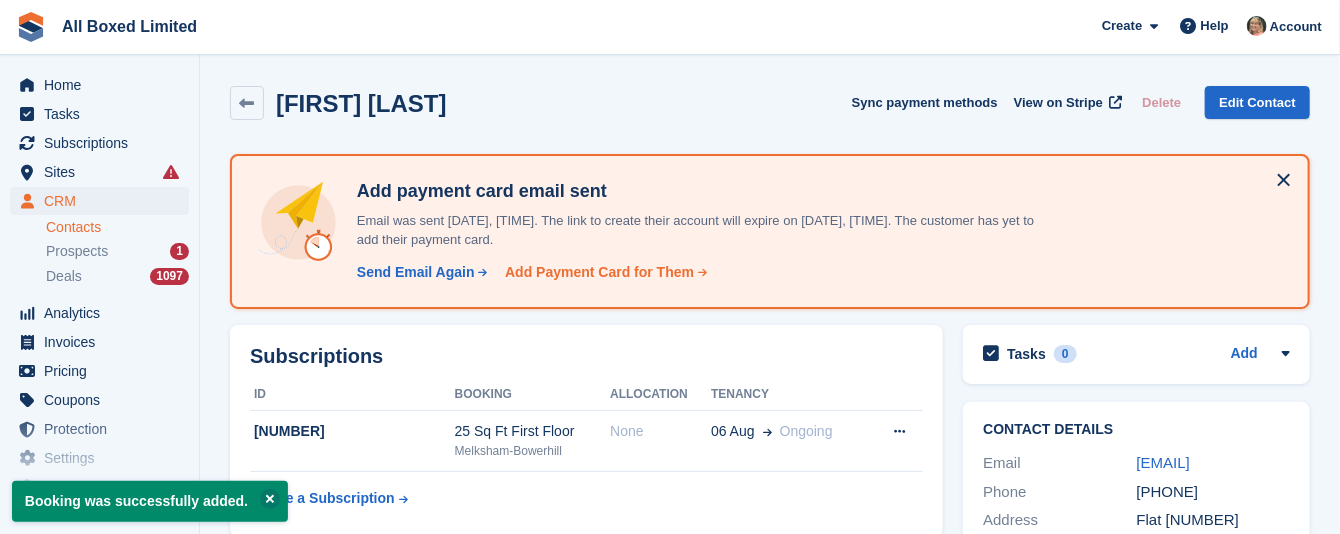scroll, scrollTop: 300, scrollLeft: 0, axis: vertical 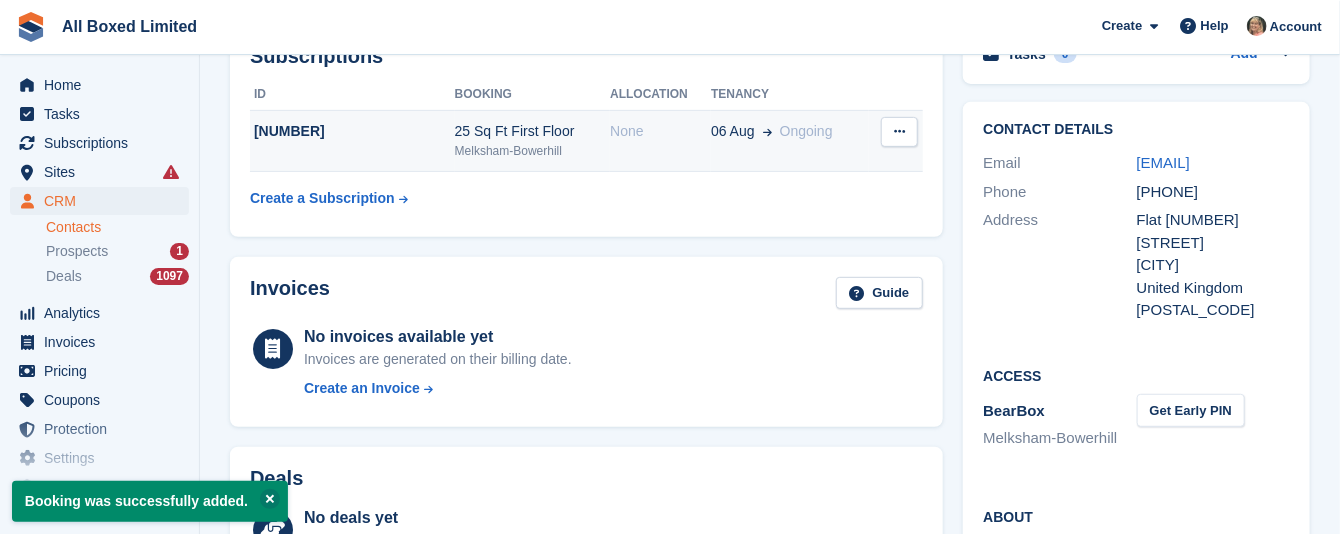click at bounding box center [899, 131] 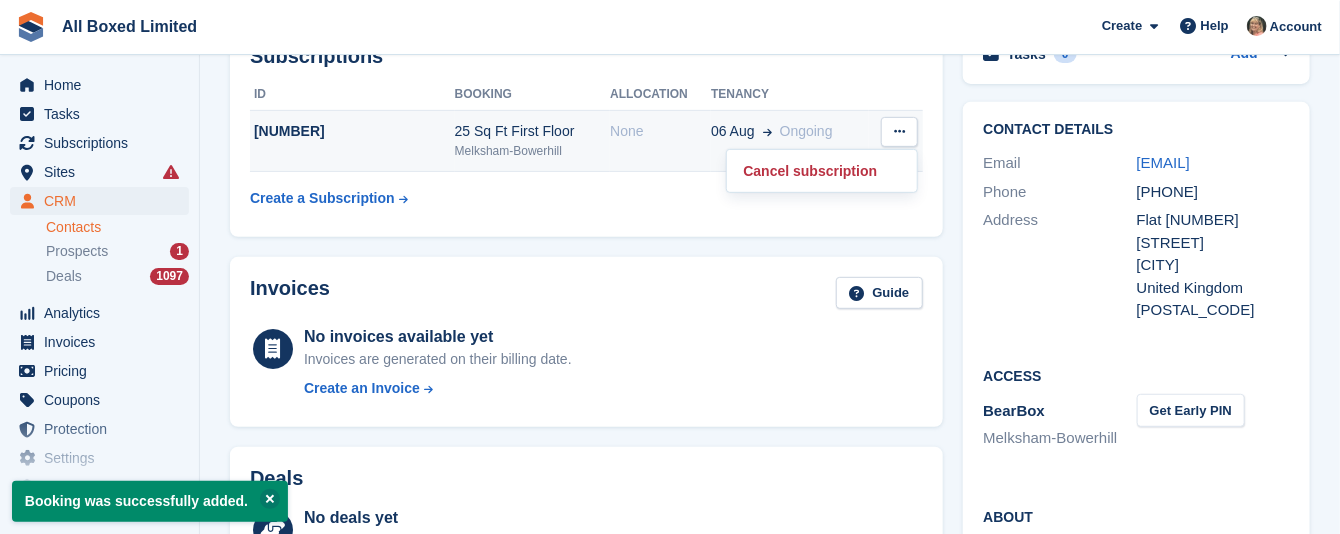 click at bounding box center (899, 131) 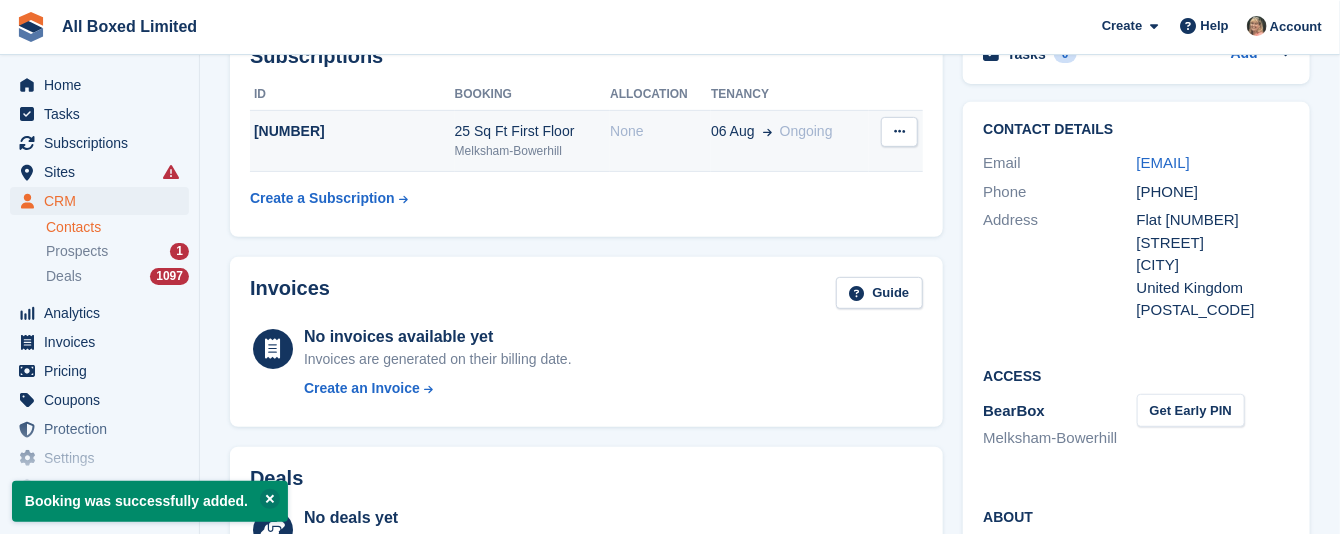click on "100213" at bounding box center (352, 131) 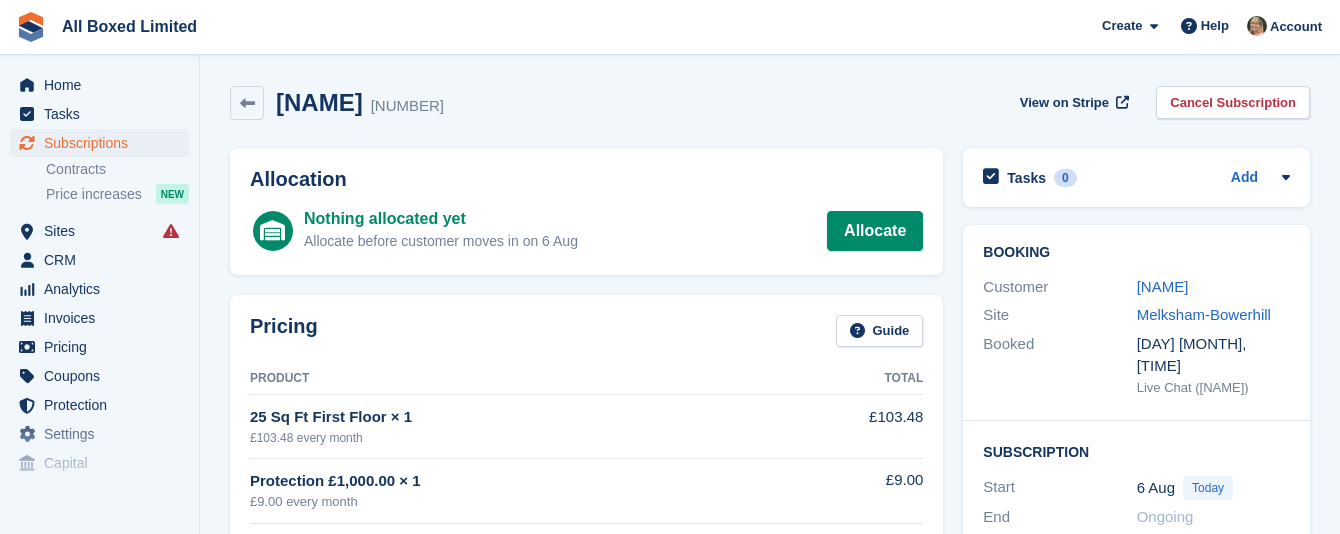 scroll, scrollTop: 0, scrollLeft: 0, axis: both 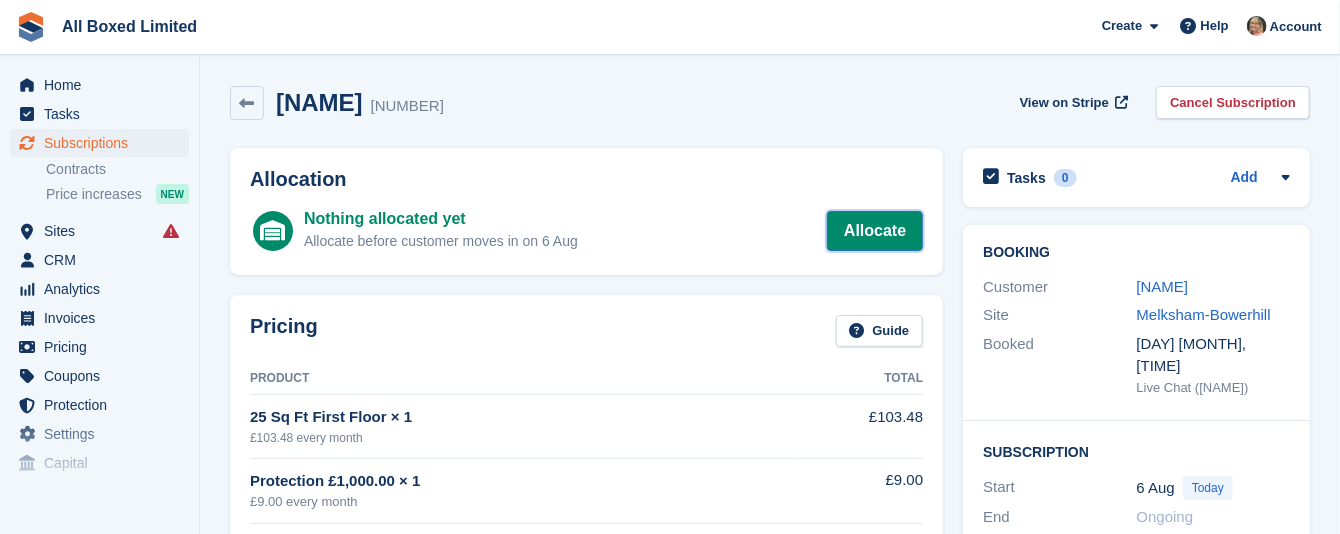 click on "Allocate" at bounding box center [875, 231] 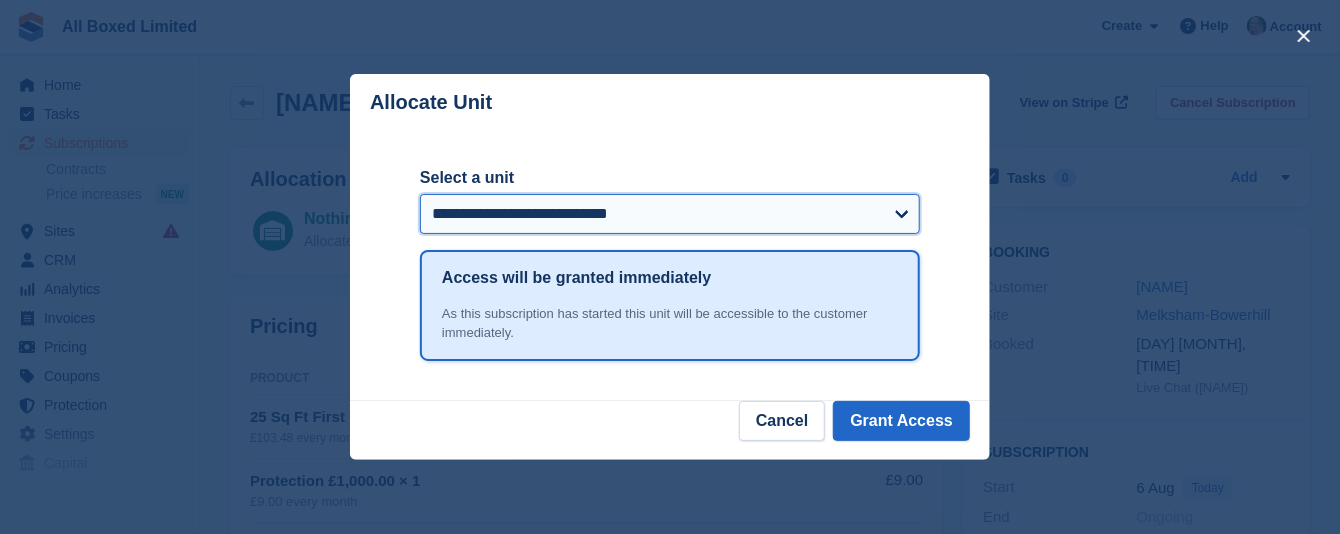 click on "**********" at bounding box center [670, 214] 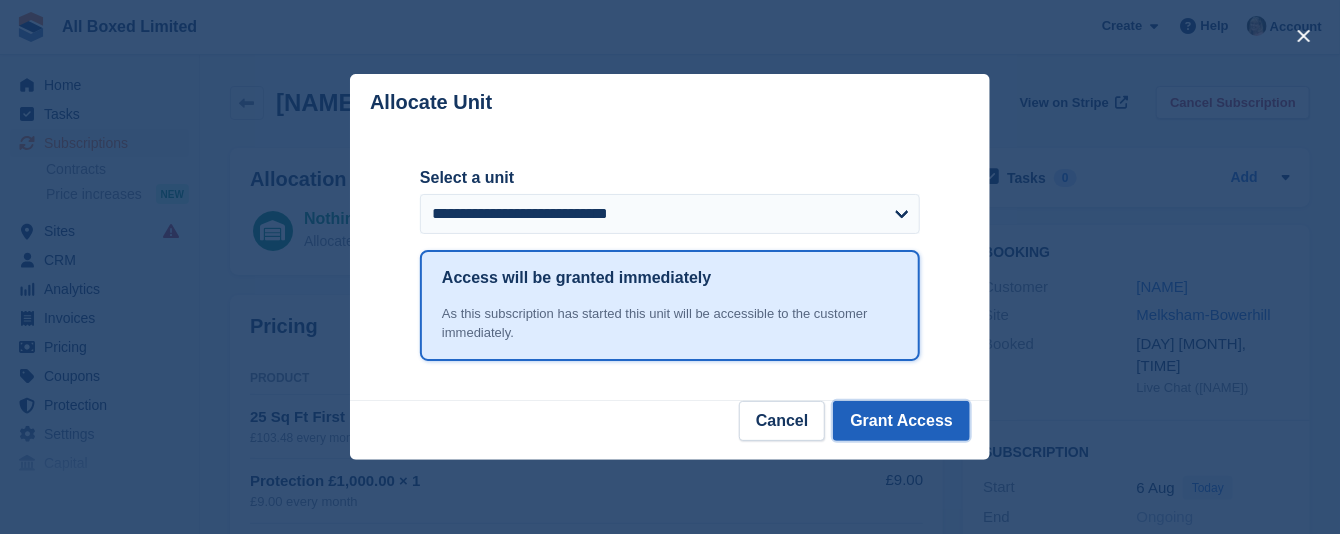 click on "Grant Access" at bounding box center (901, 421) 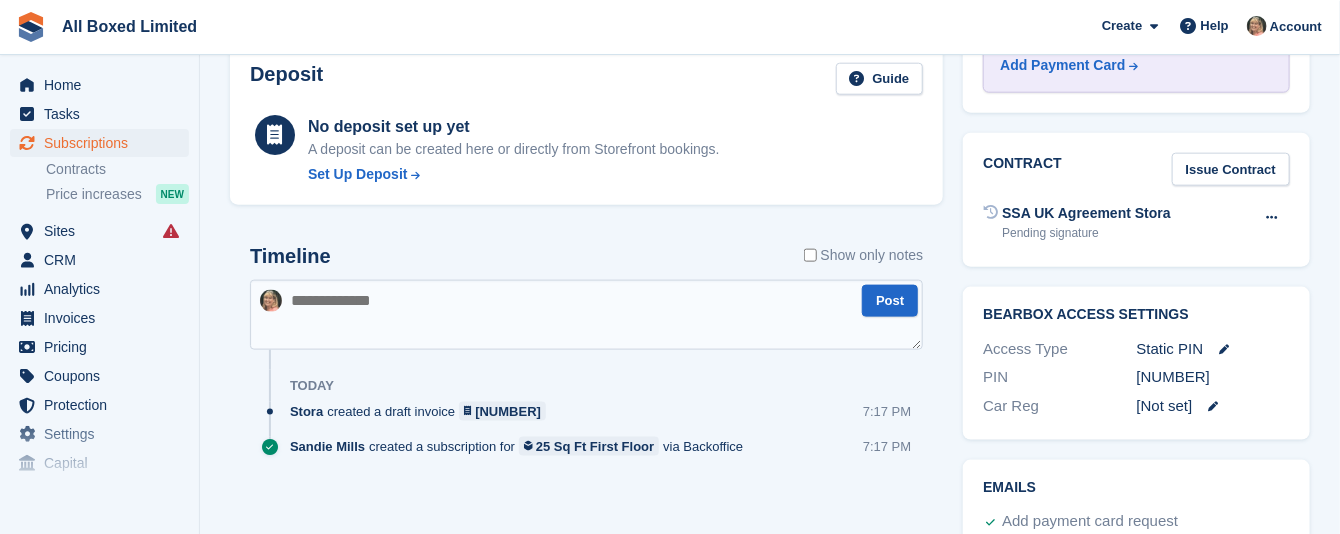 scroll, scrollTop: 1023, scrollLeft: 0, axis: vertical 